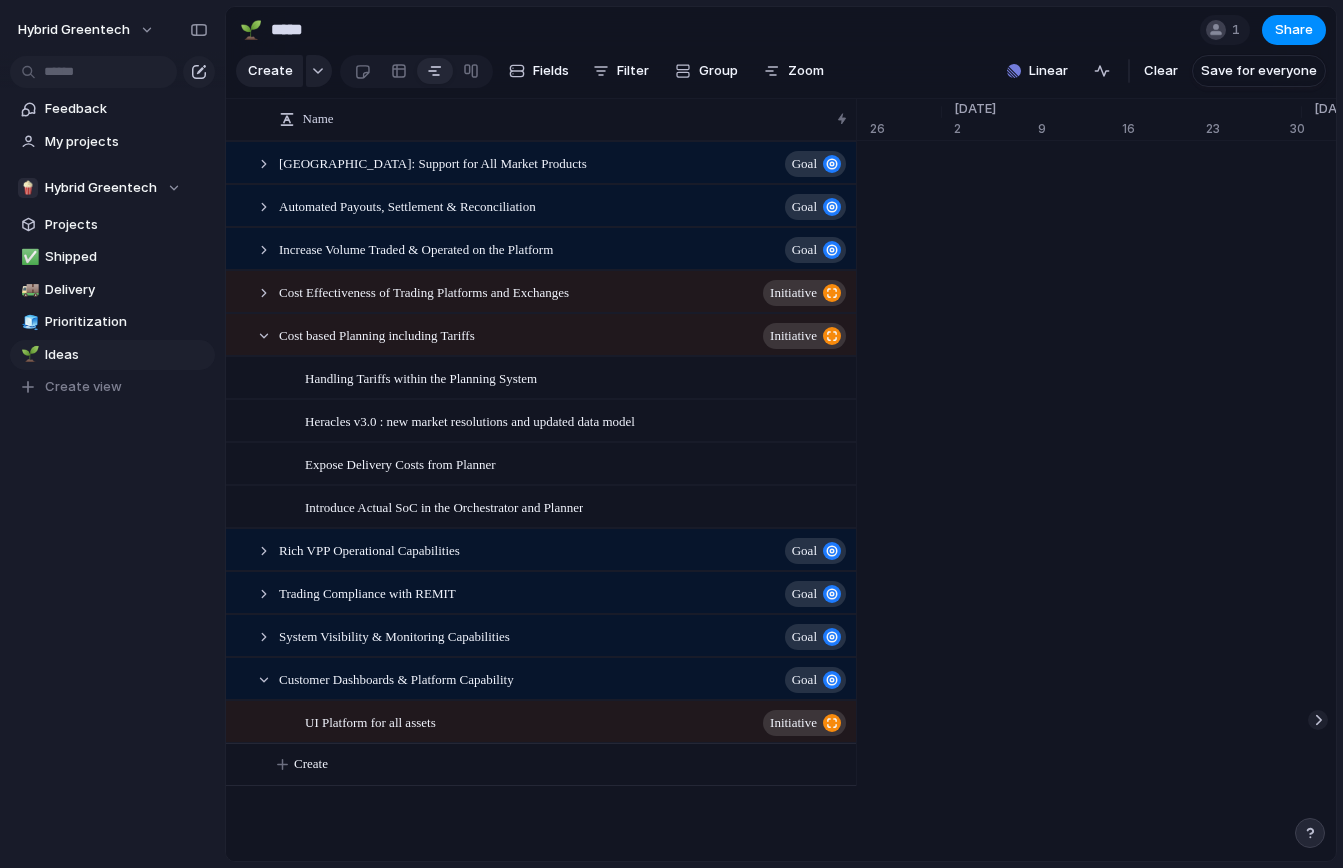 scroll, scrollTop: 0, scrollLeft: 0, axis: both 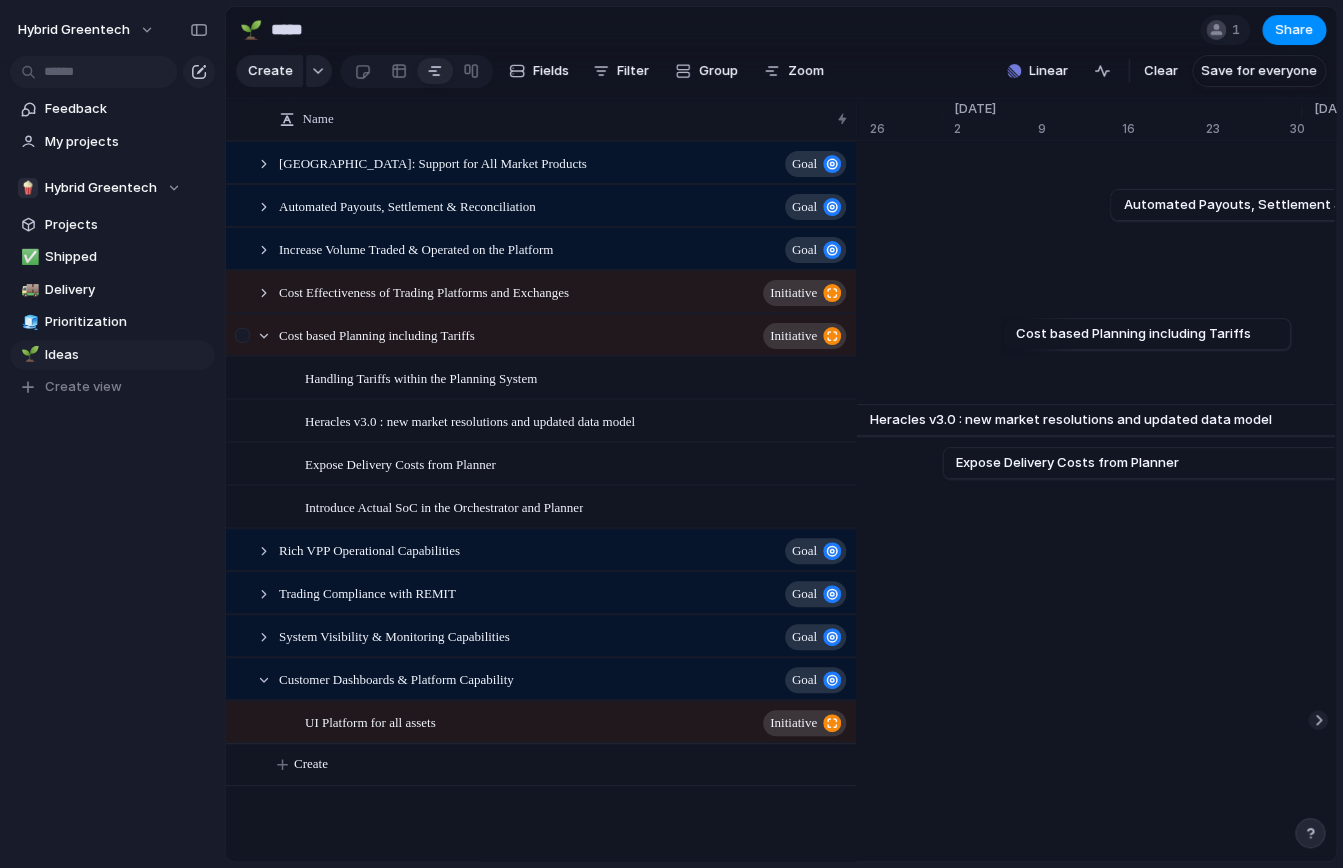 click at bounding box center (242, 335) 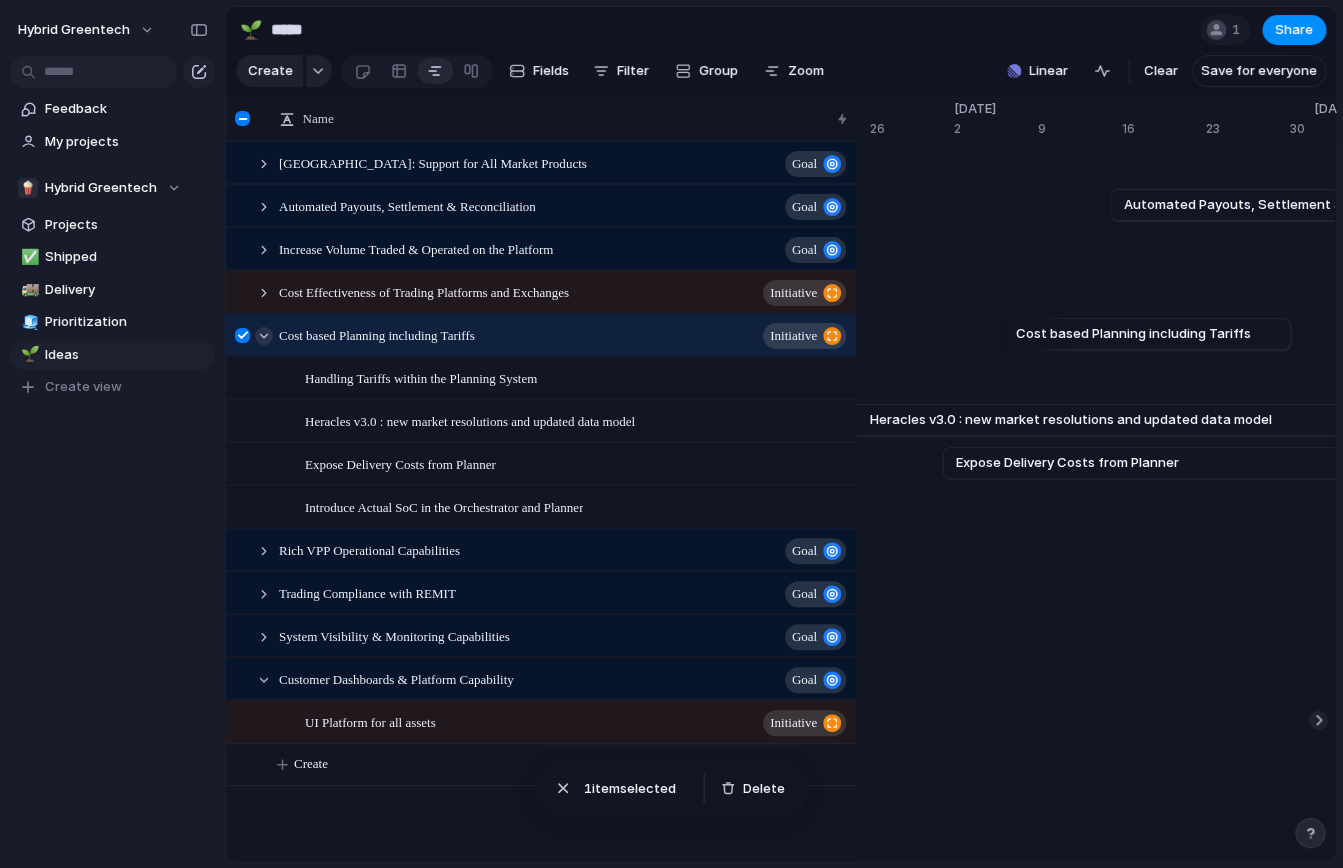click at bounding box center (264, 336) 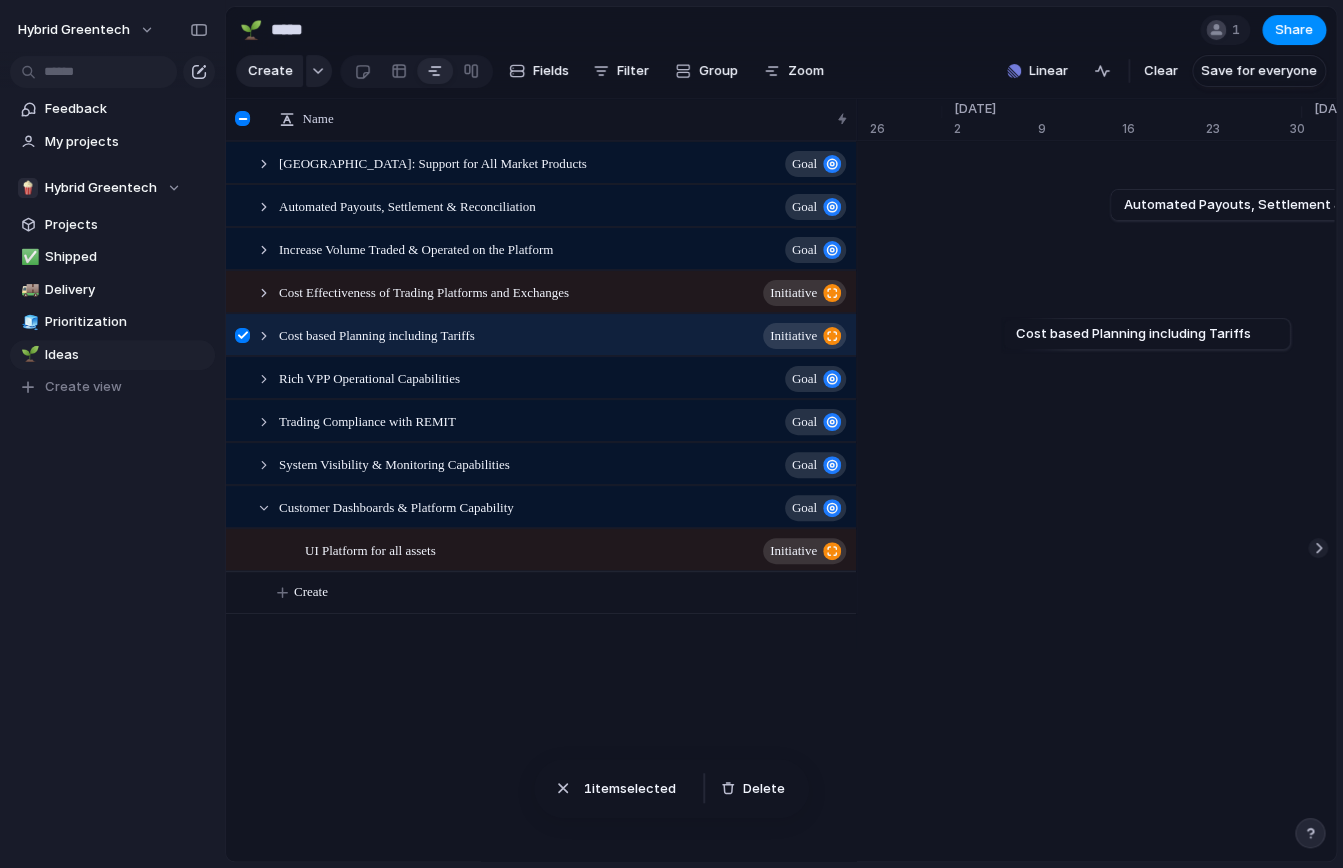click at bounding box center (242, 335) 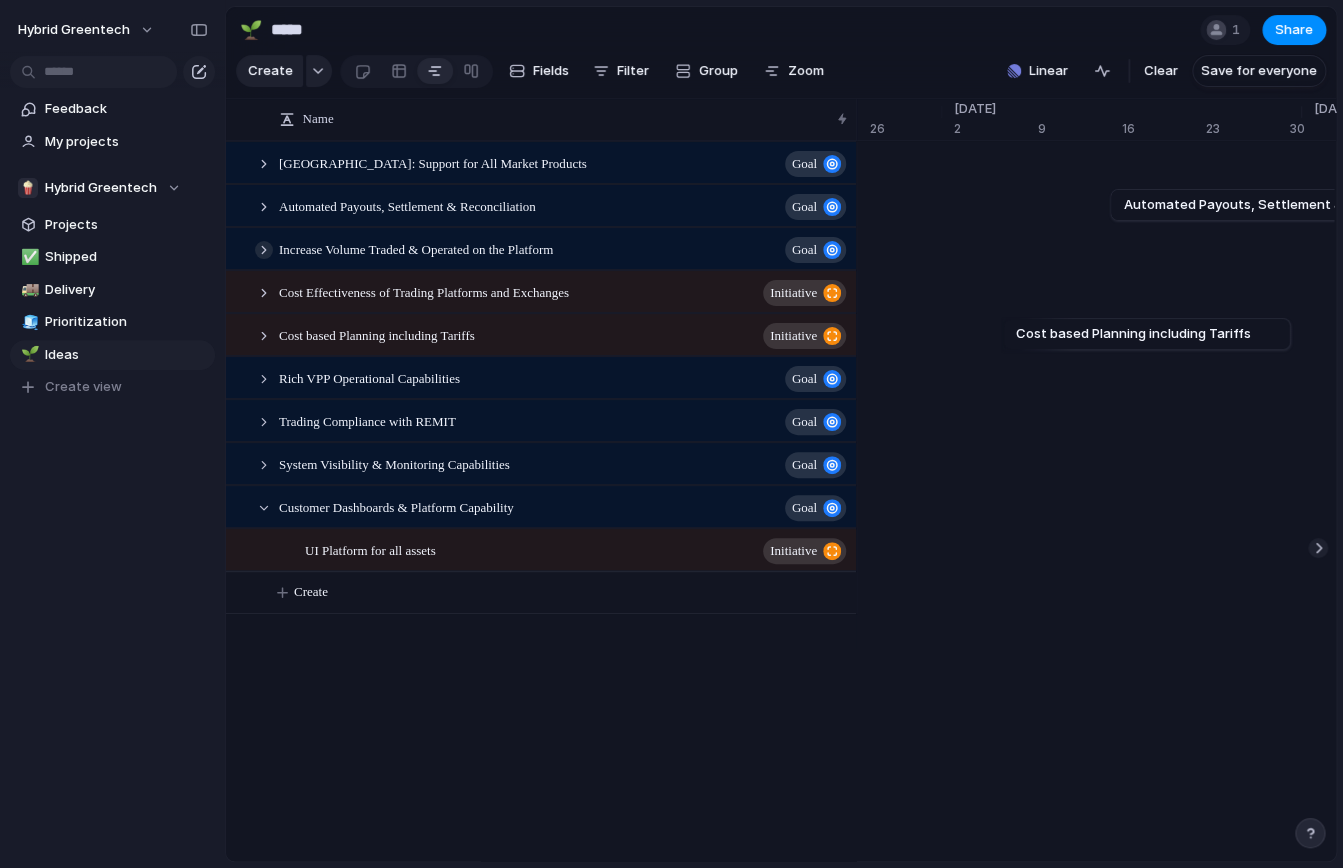 click at bounding box center [264, 250] 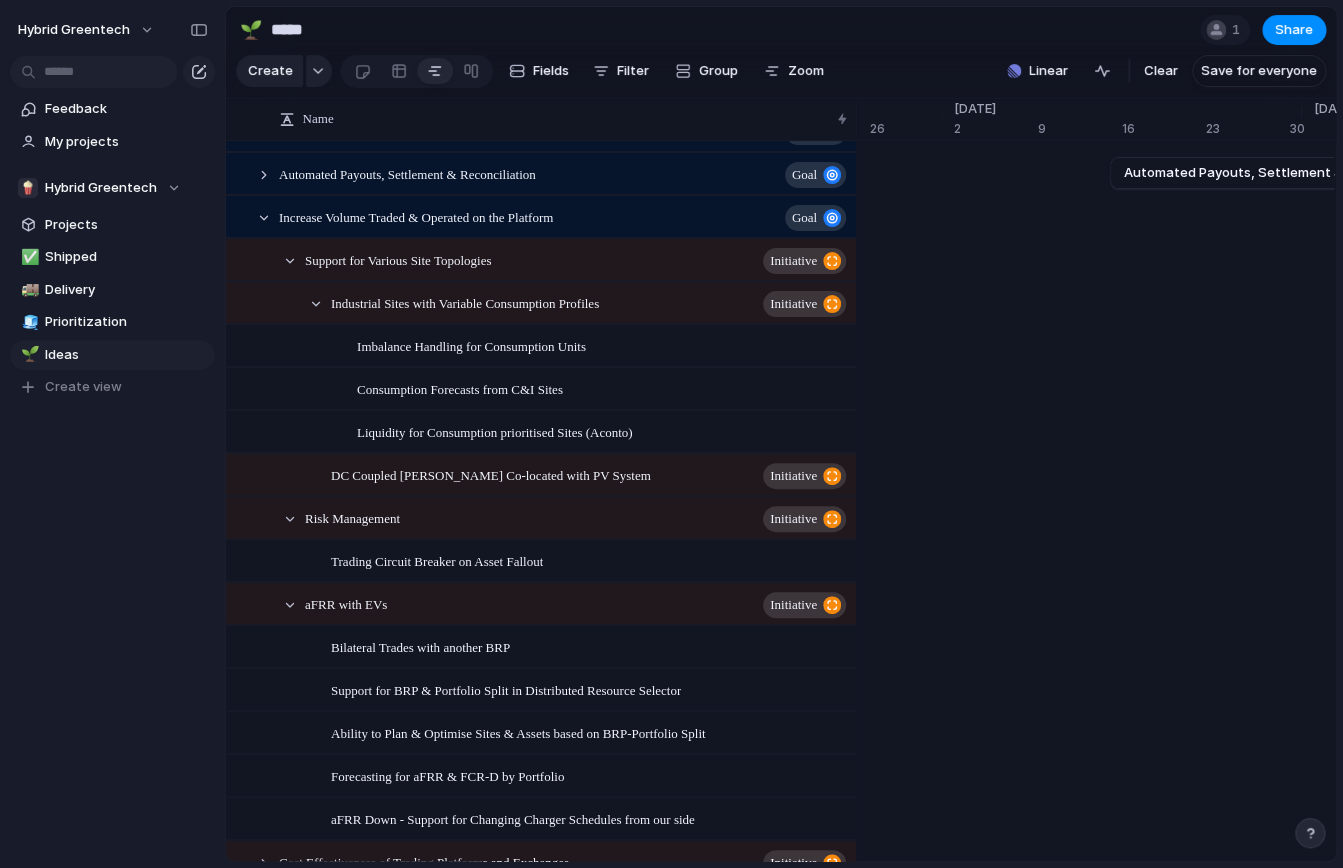 scroll, scrollTop: 0, scrollLeft: 0, axis: both 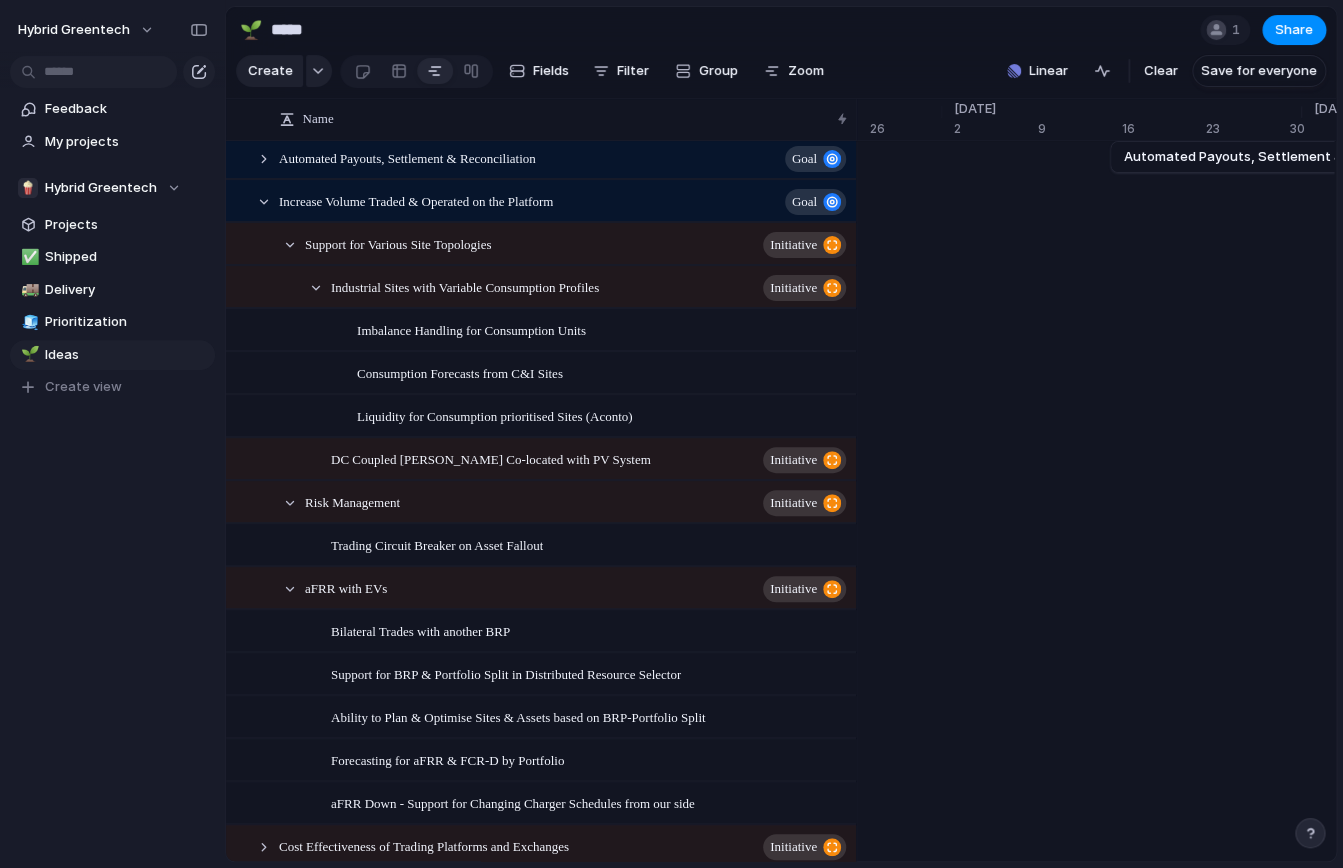 click on "Hybrid Greentech Feedback My projects 🍿 Hybrid Greentech Projects ✅ Shipped 🚚 Delivery 🧊 Prioritization 🌱 Ideas
To pick up a draggable item, press the space bar.
While dragging, use the arrow keys to move the item.
Press space again to drop the item in its new position, or press escape to cancel.
Create view" at bounding box center [112, 434] 